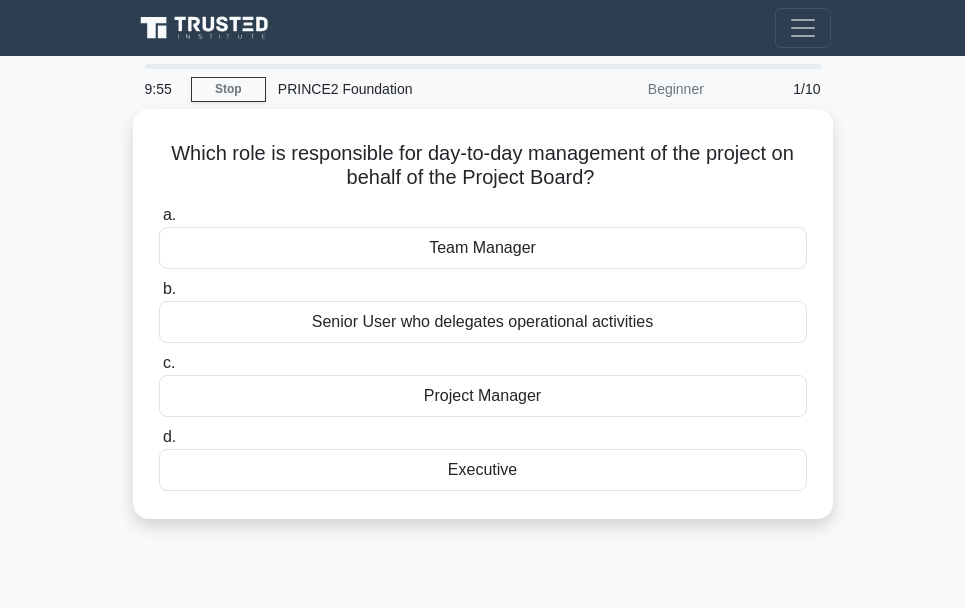 scroll, scrollTop: 100, scrollLeft: 0, axis: vertical 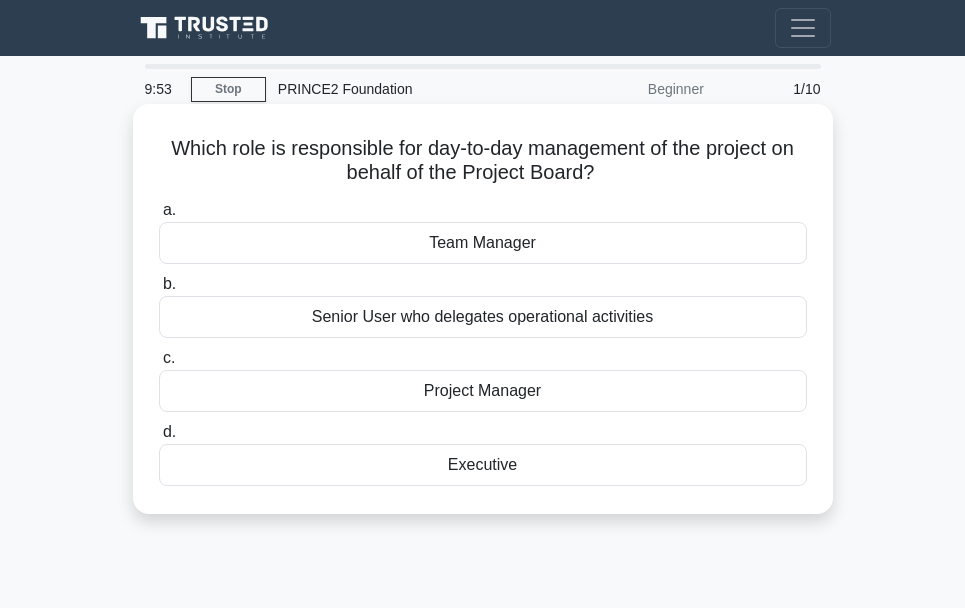 click on "Team Manager" at bounding box center (483, 243) 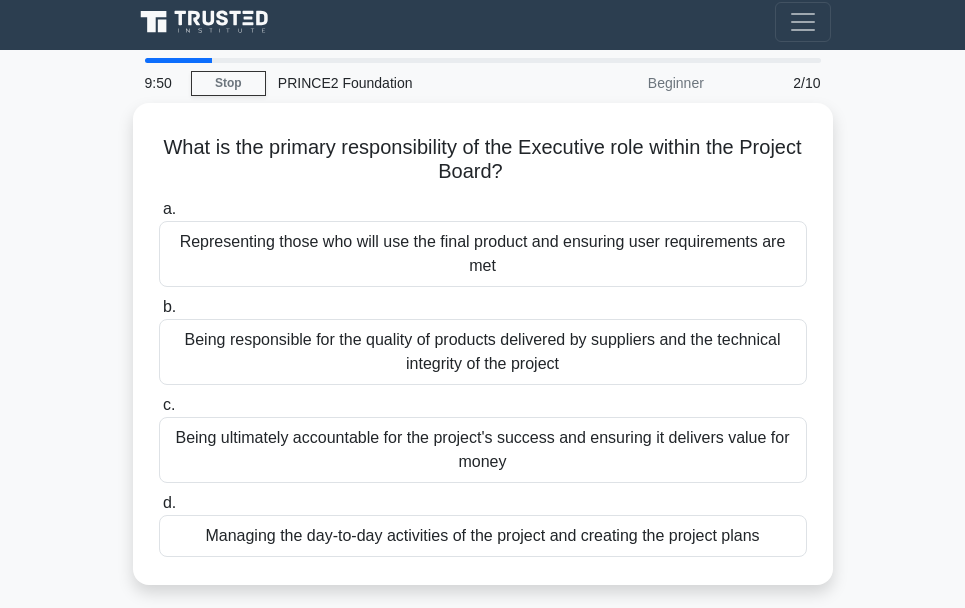 scroll, scrollTop: 0, scrollLeft: 0, axis: both 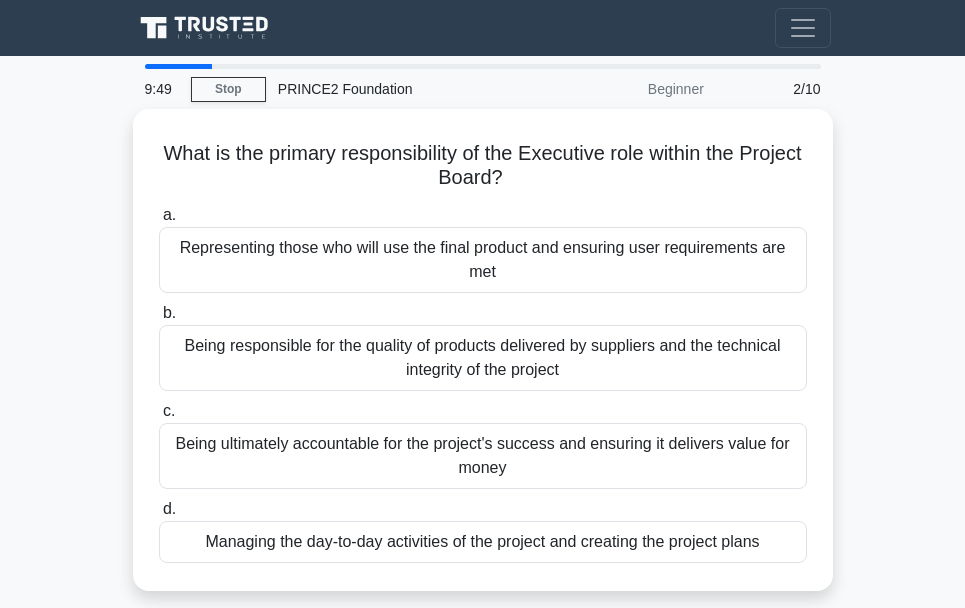 click on "Representing those who will use the final product and ensuring user requirements are met" at bounding box center (483, 260) 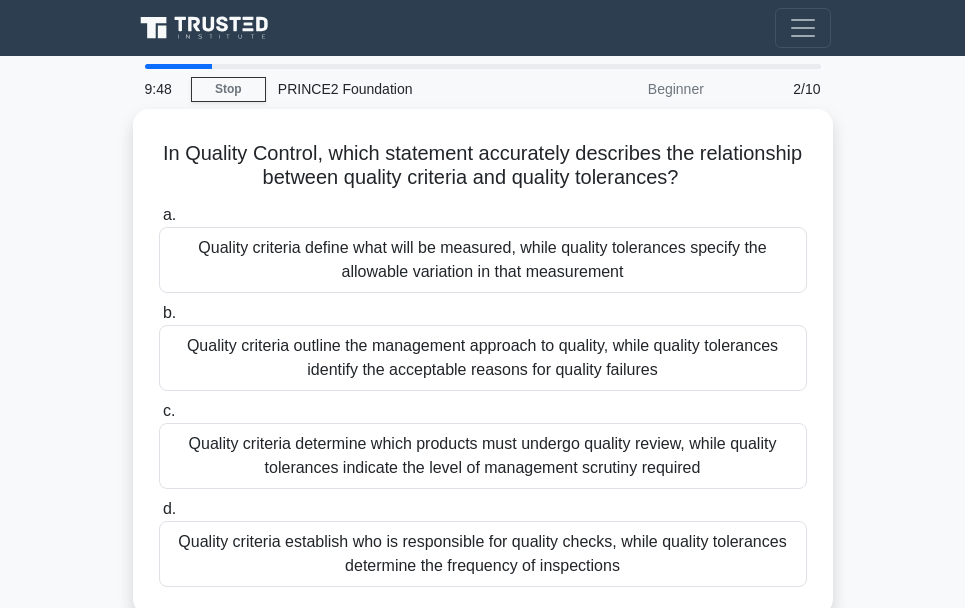 click on "Quality criteria define what will be measured, while quality tolerances specify the allowable variation in that measurement" at bounding box center [483, 260] 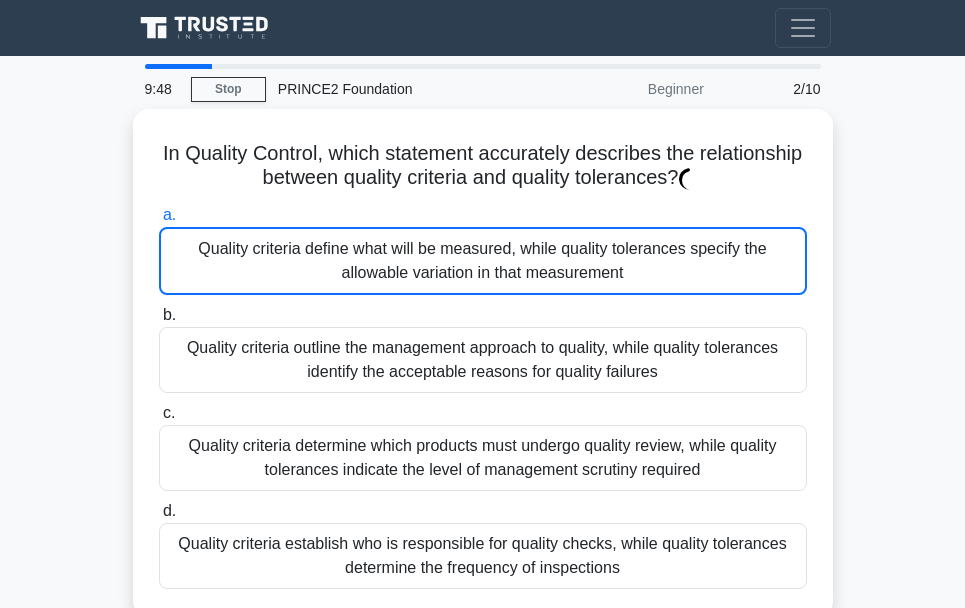 click on "Quality criteria define what will be measured, while quality tolerances specify the allowable variation in that measurement" at bounding box center [483, 261] 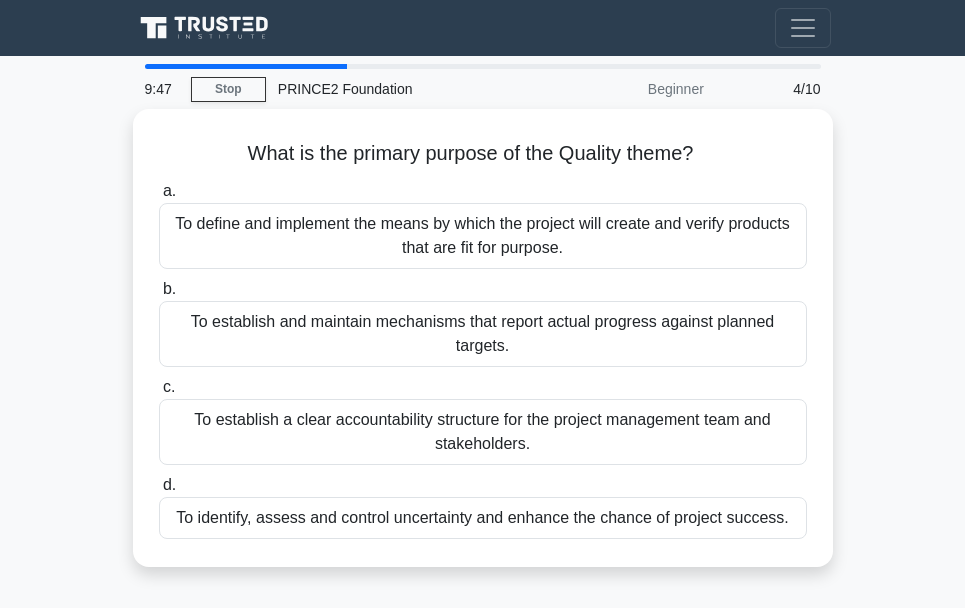 click on "To define and implement the means by which the project will create and verify products that are fit for purpose." at bounding box center (483, 236) 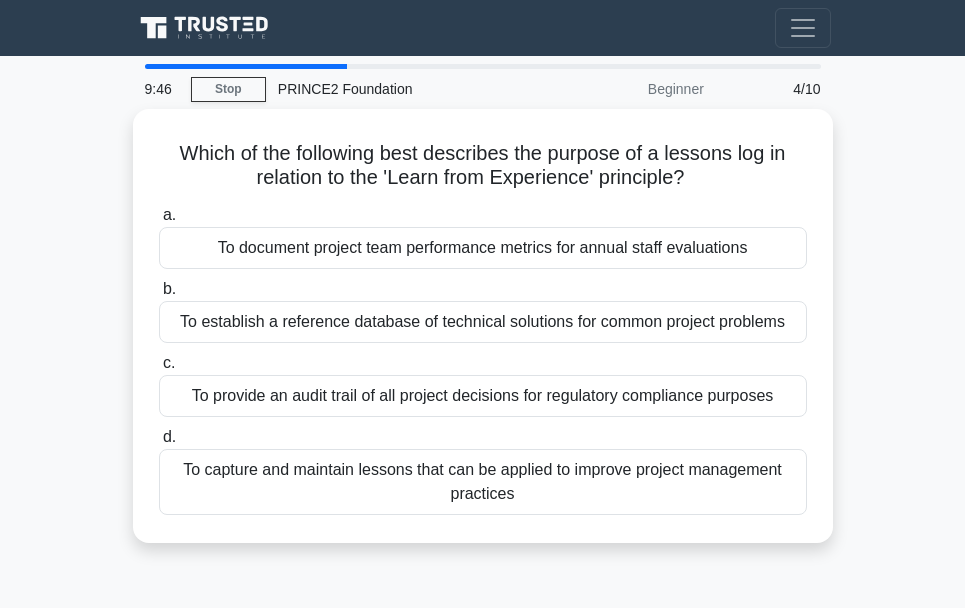 click on "To document project team performance metrics for annual staff evaluations" at bounding box center (483, 248) 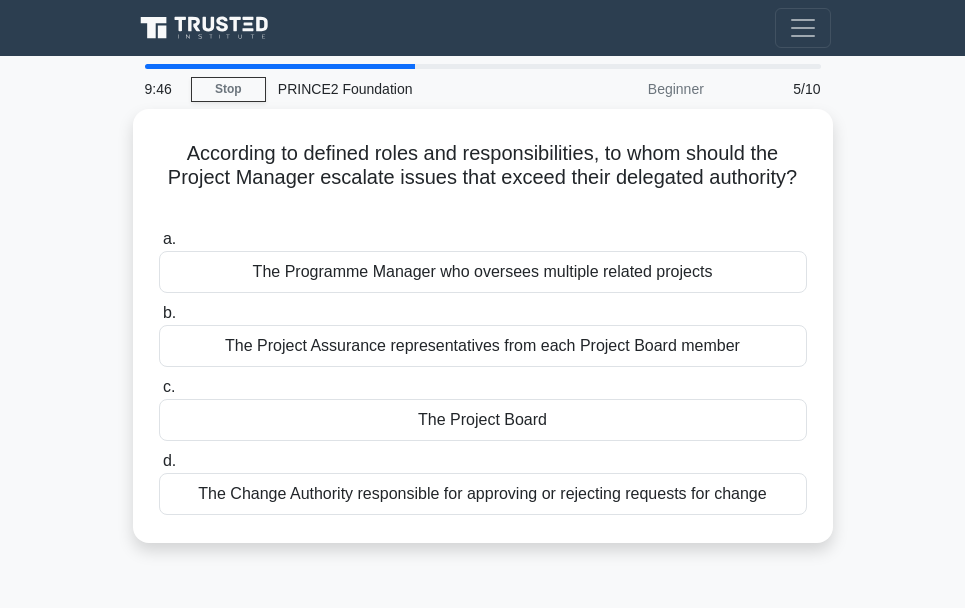 click on "The Programme Manager who oversees multiple related projects" at bounding box center [483, 272] 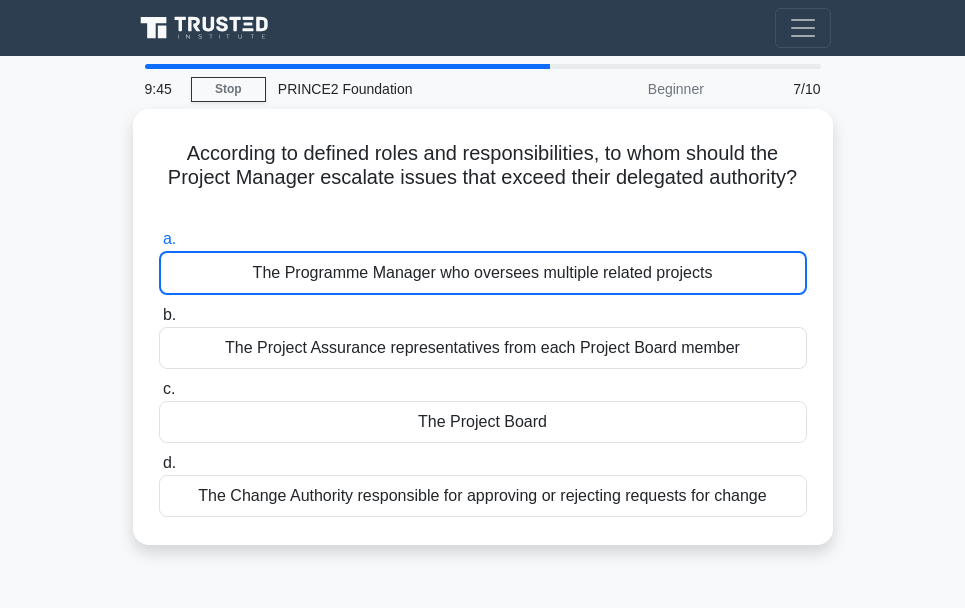click on "The Programme Manager who oversees multiple related projects" at bounding box center [483, 273] 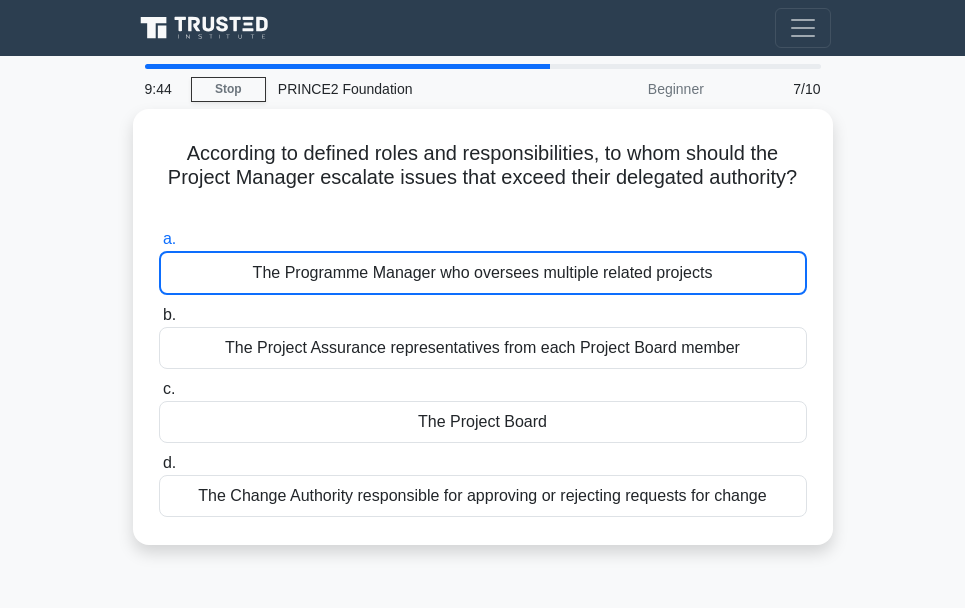 click on "The Programme Manager who oversees multiple related projects" at bounding box center (483, 273) 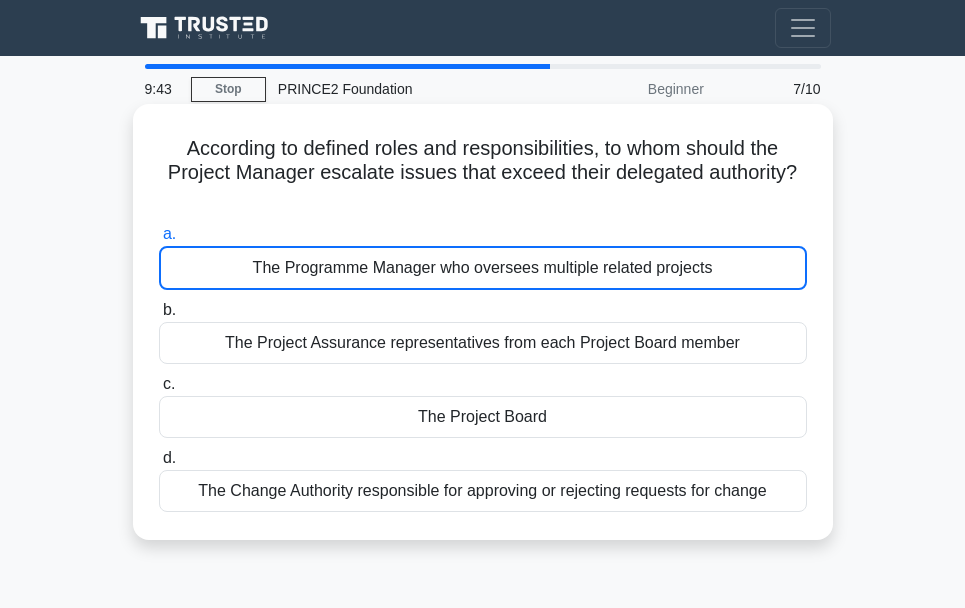 click on "The Project Assurance representatives from each Project Board member" at bounding box center [483, 343] 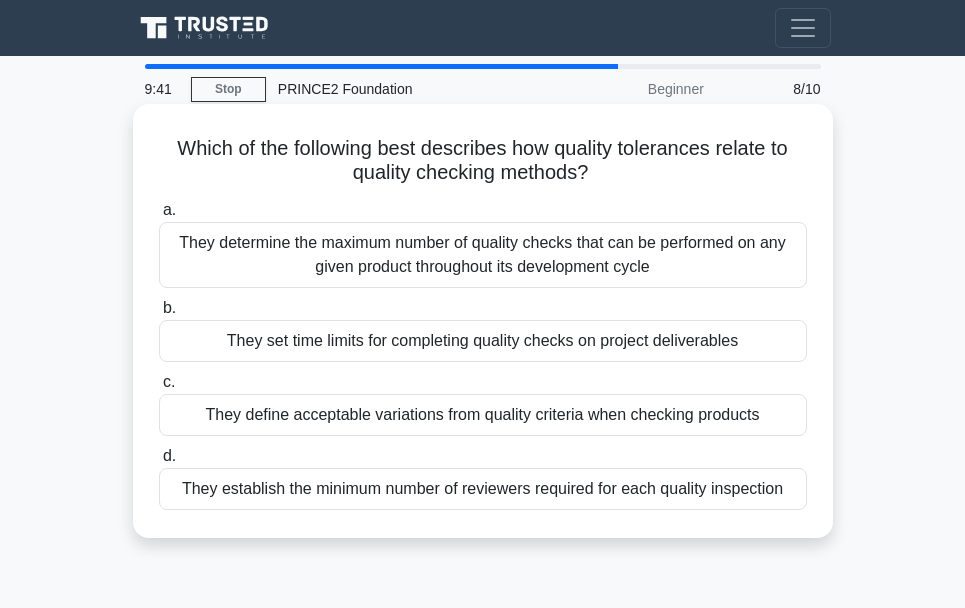 click on "They set time limits for completing quality checks on project deliverables" at bounding box center [483, 341] 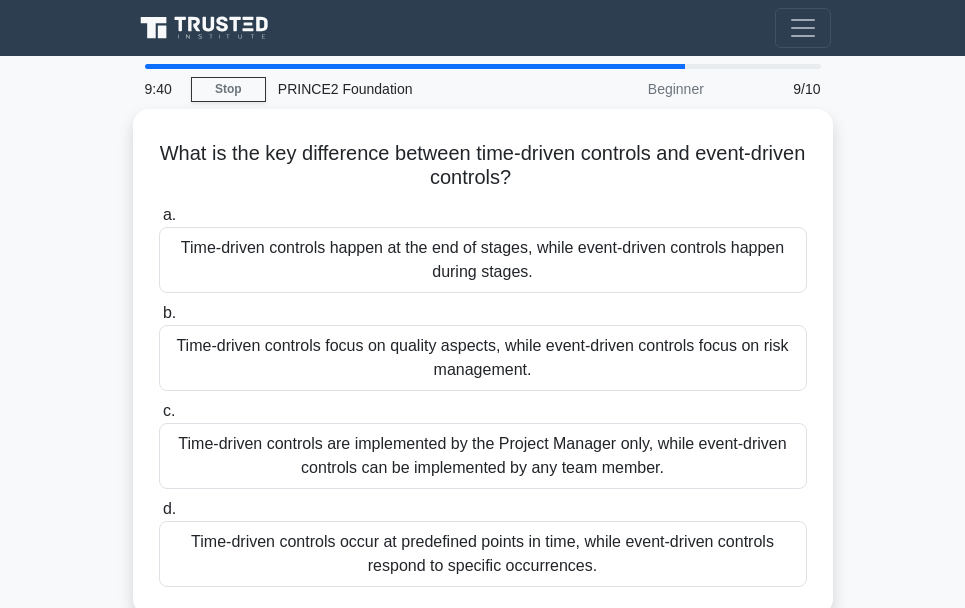 click on "Time-driven controls focus on quality aspects, while event-driven controls focus on risk management." at bounding box center (483, 358) 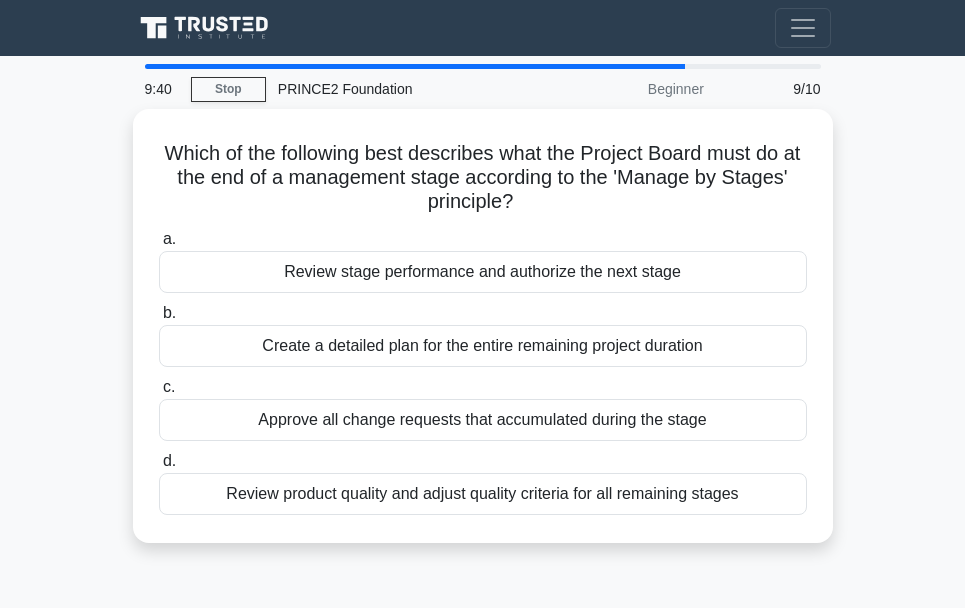 click on "Create a detailed plan for the entire remaining project duration" at bounding box center [483, 346] 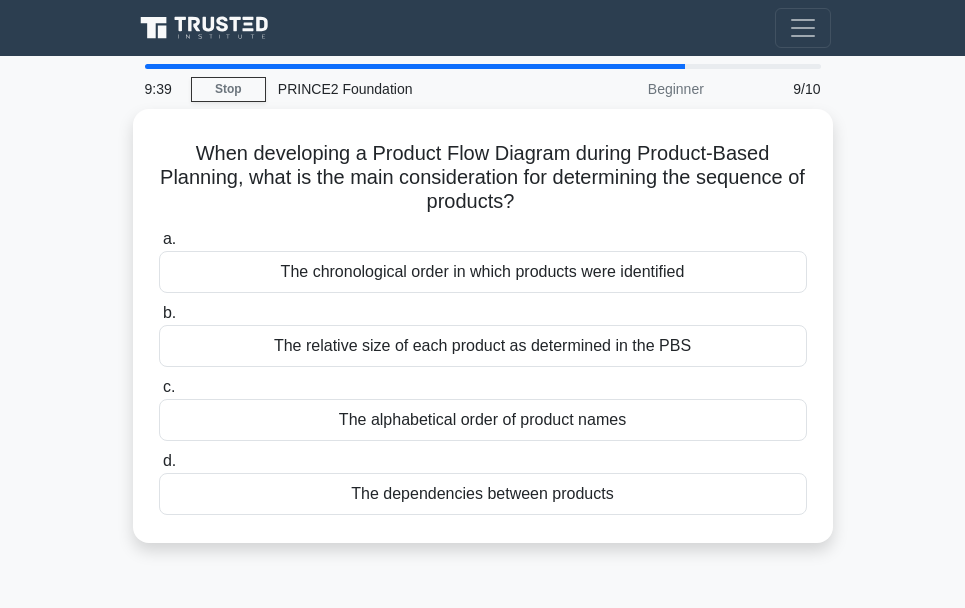 click on "The relative size of each product as determined in the PBS" at bounding box center (483, 346) 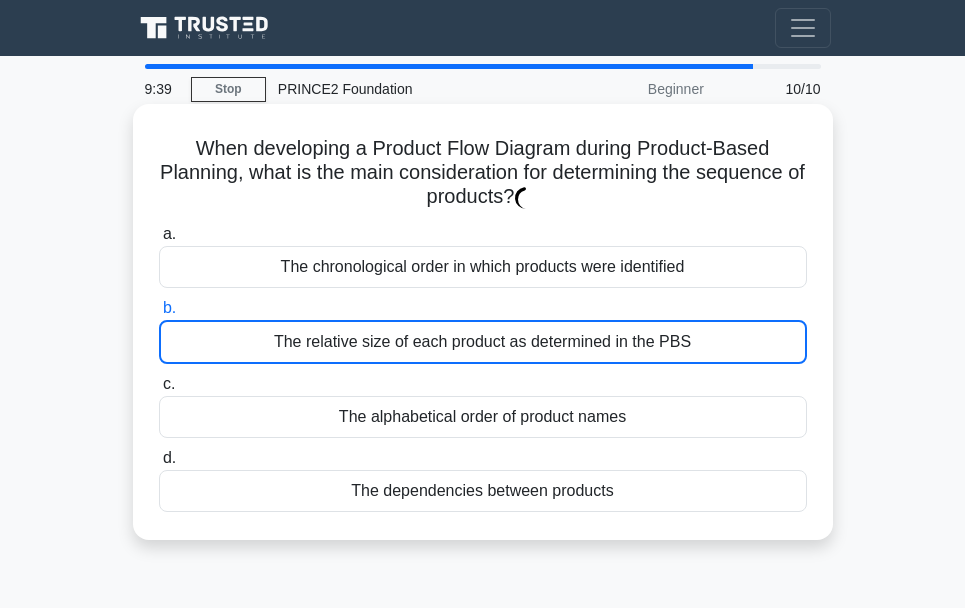 click on "The relative size of each product as determined in the PBS" at bounding box center [483, 342] 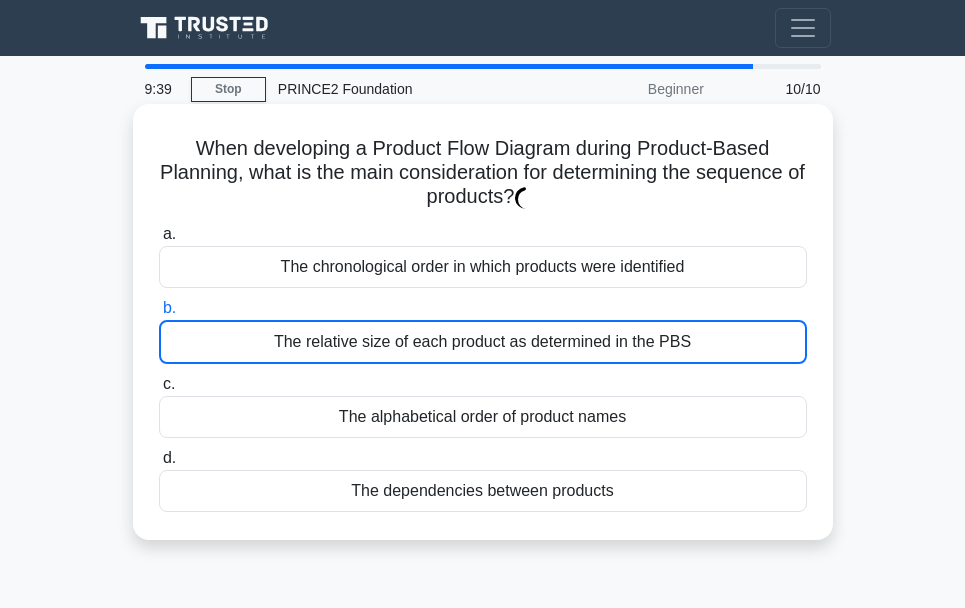 click on "b.
The relative size of each product as determined in the PBS" at bounding box center [159, 308] 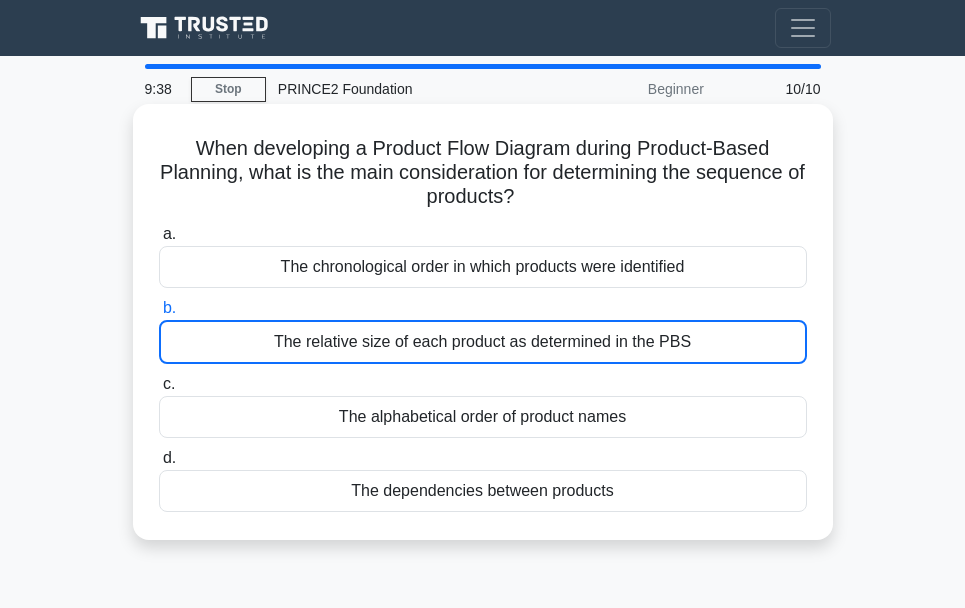 click on "The relative size of each product as determined in the PBS" at bounding box center [483, 342] 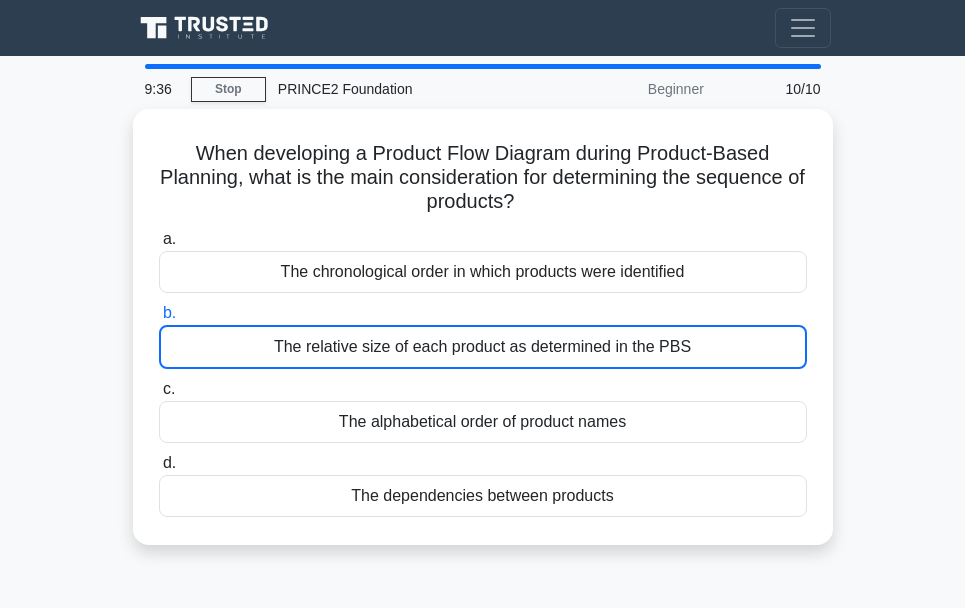 click on "PRINCE2 Foundation" at bounding box center [403, 89] 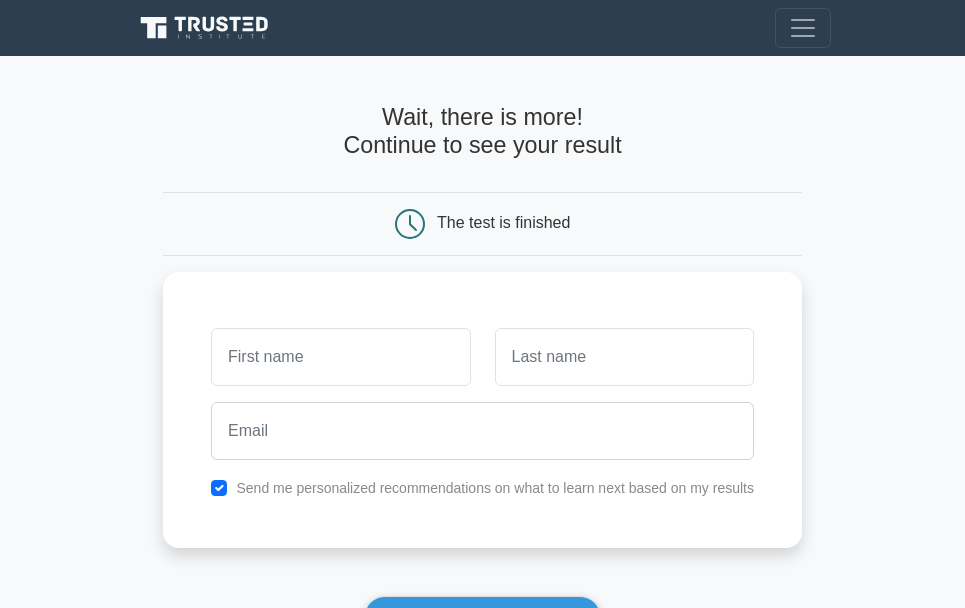 scroll, scrollTop: 0, scrollLeft: 0, axis: both 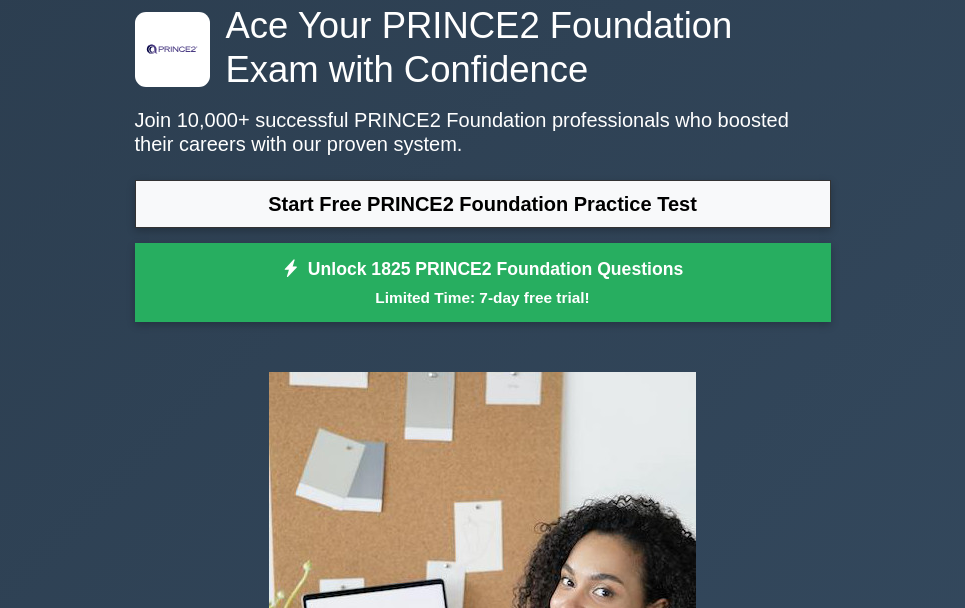 drag, startPoint x: 25, startPoint y: 147, endPoint x: 47, endPoint y: 274, distance: 128.89143 